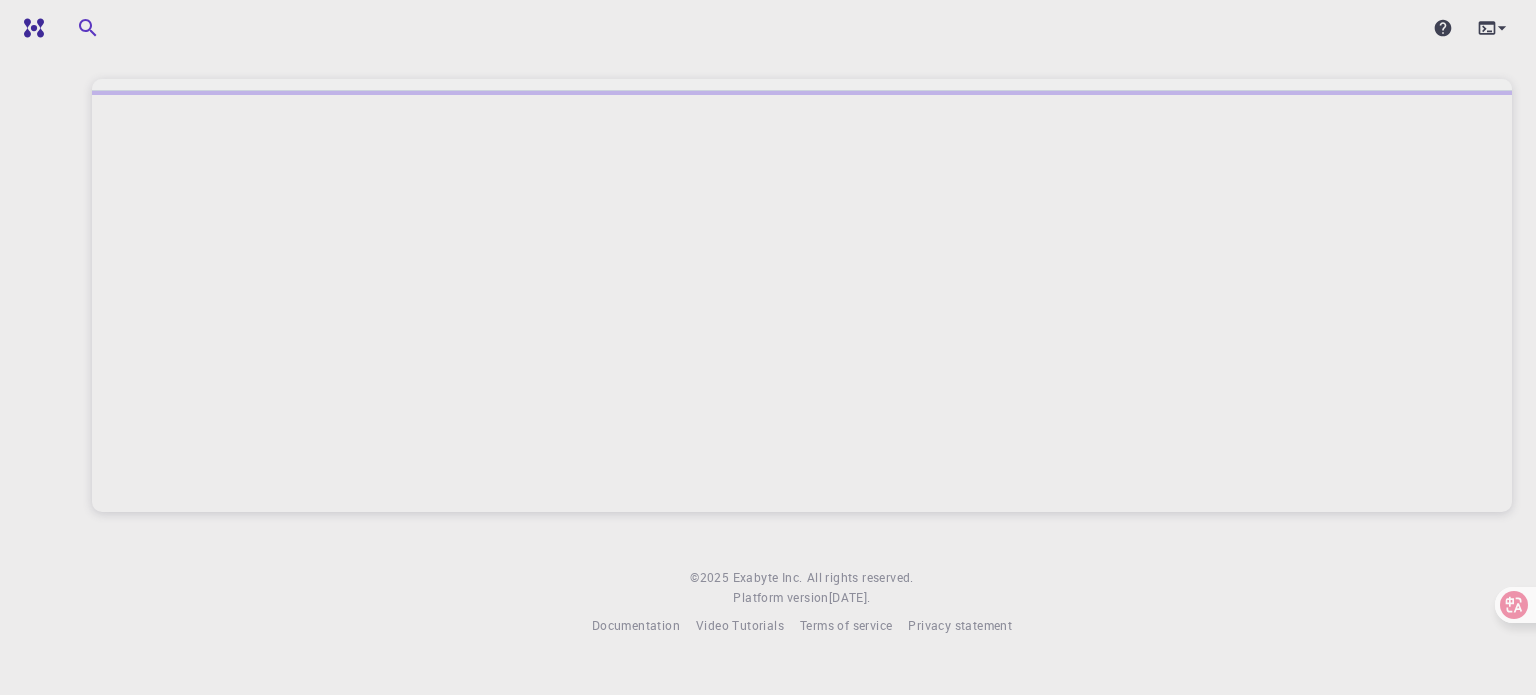 scroll, scrollTop: 0, scrollLeft: 0, axis: both 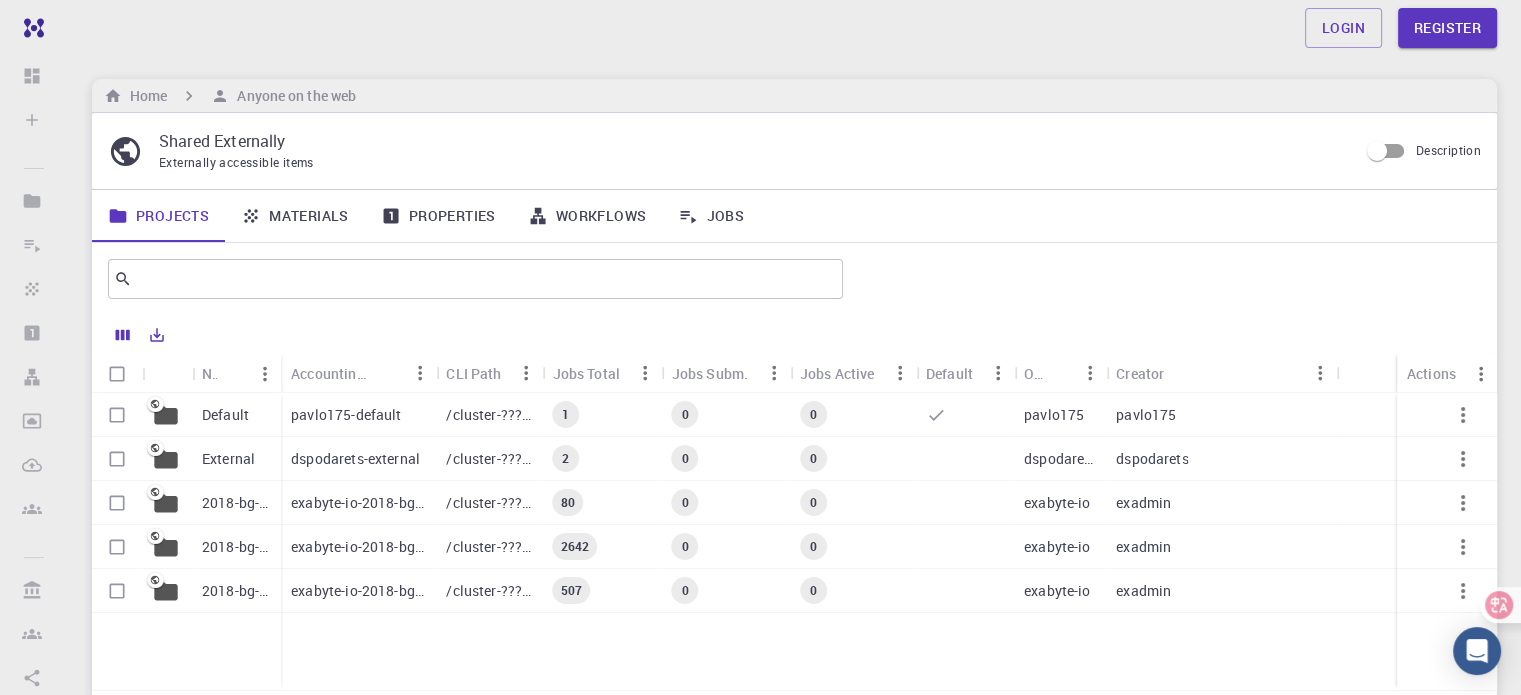 click on "Default" at bounding box center (236, 415) 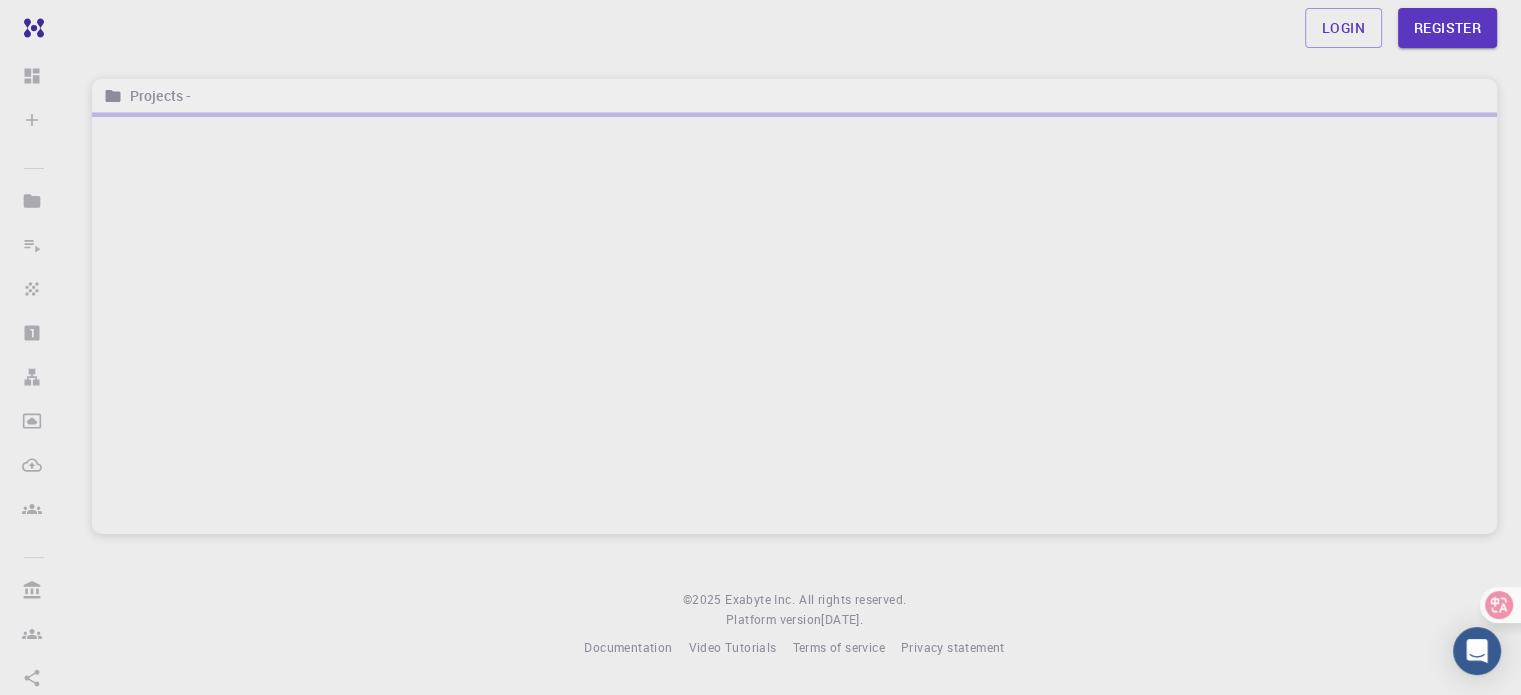 click at bounding box center (794, 323) 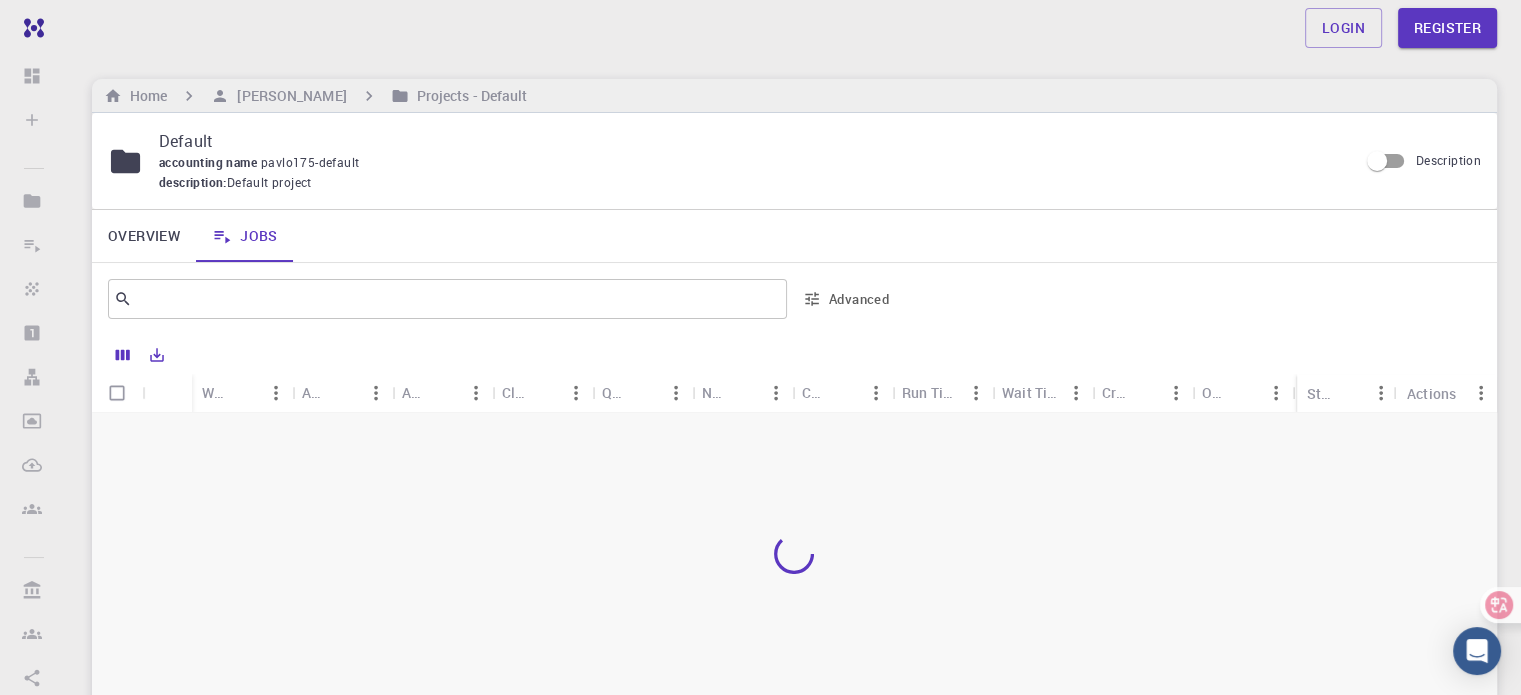 click at bounding box center [794, 554] 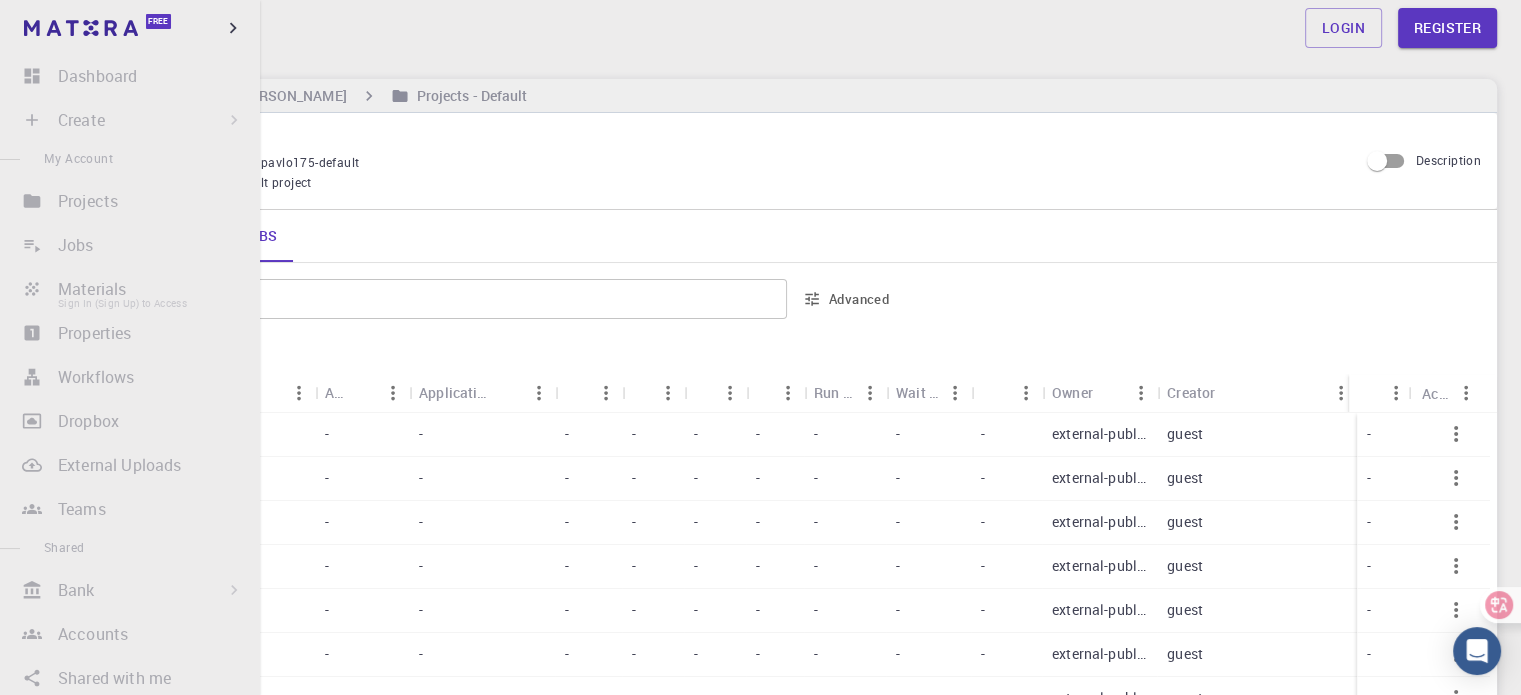 click on "Materials Sign In (Sign Up) to Access" at bounding box center [130, 289] 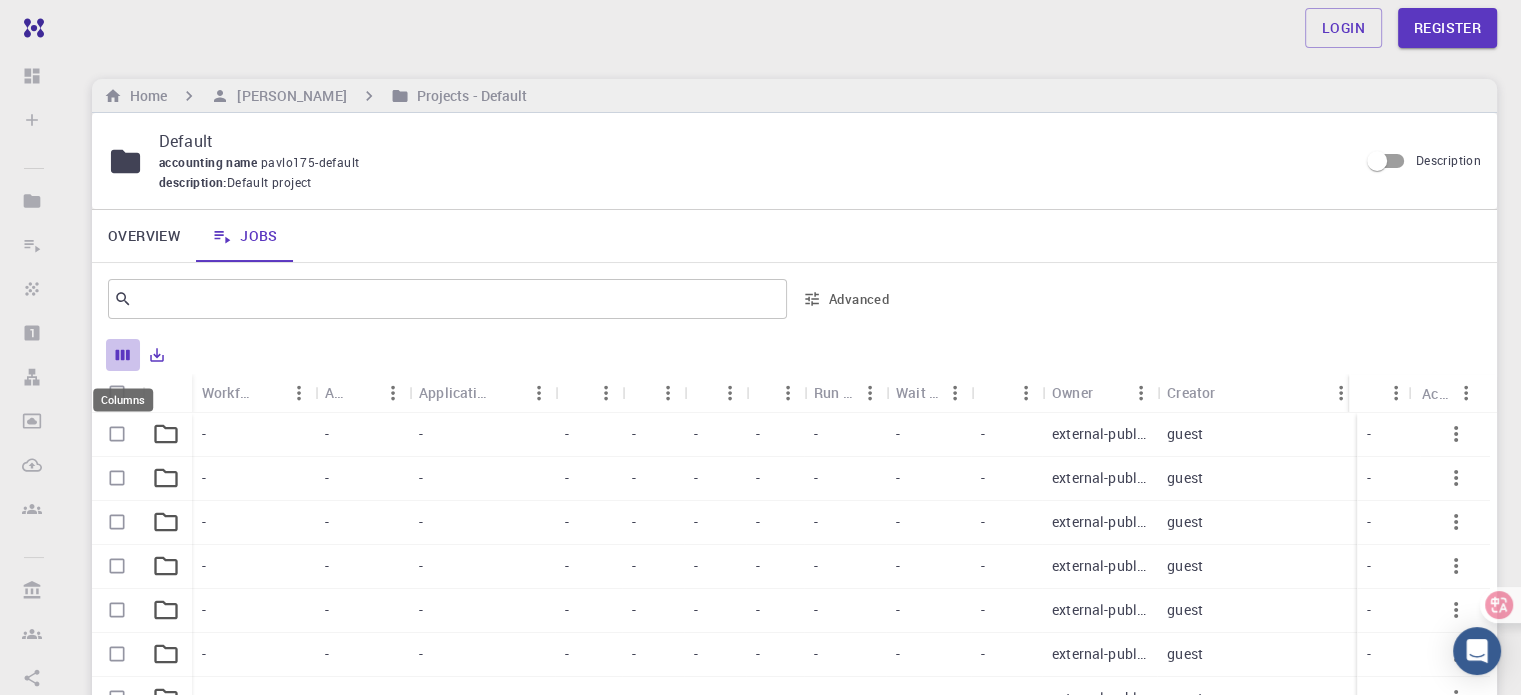 click at bounding box center (123, 355) 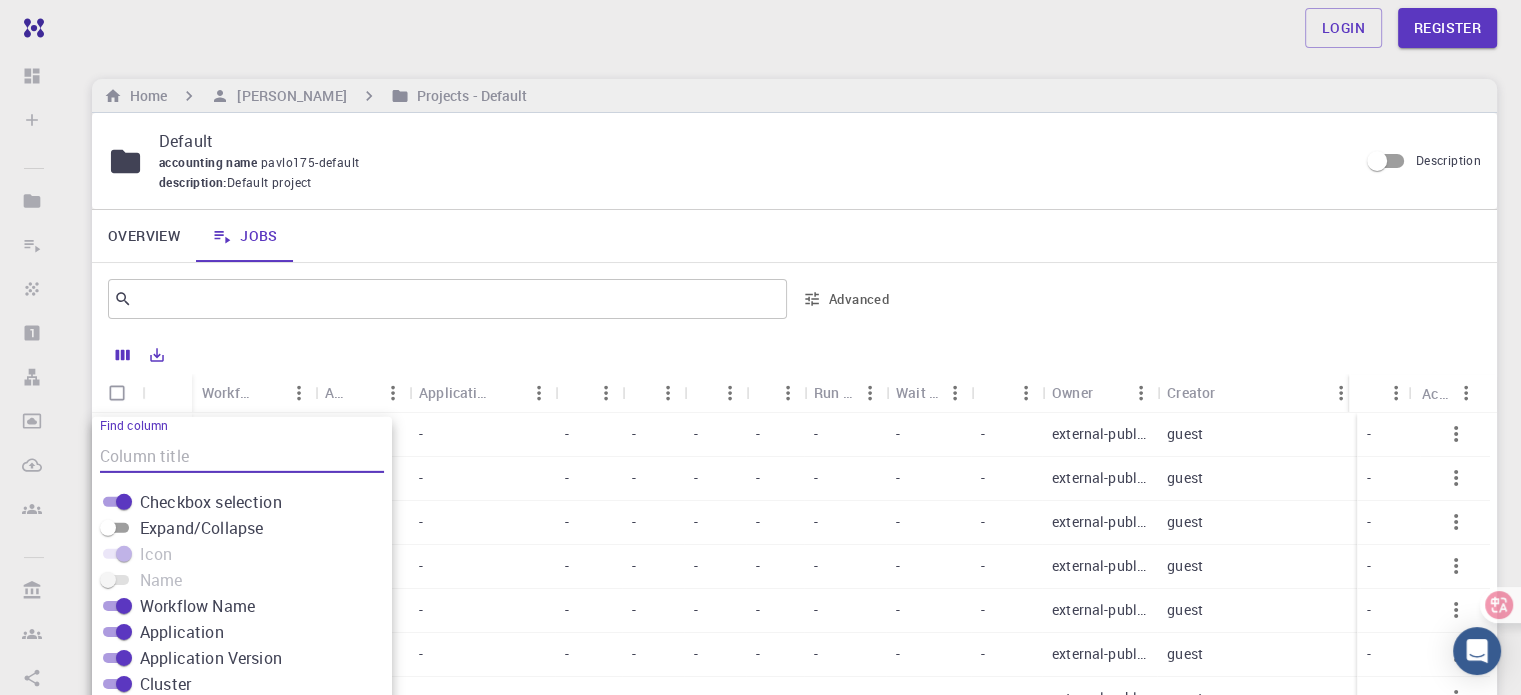 scroll, scrollTop: 172, scrollLeft: 0, axis: vertical 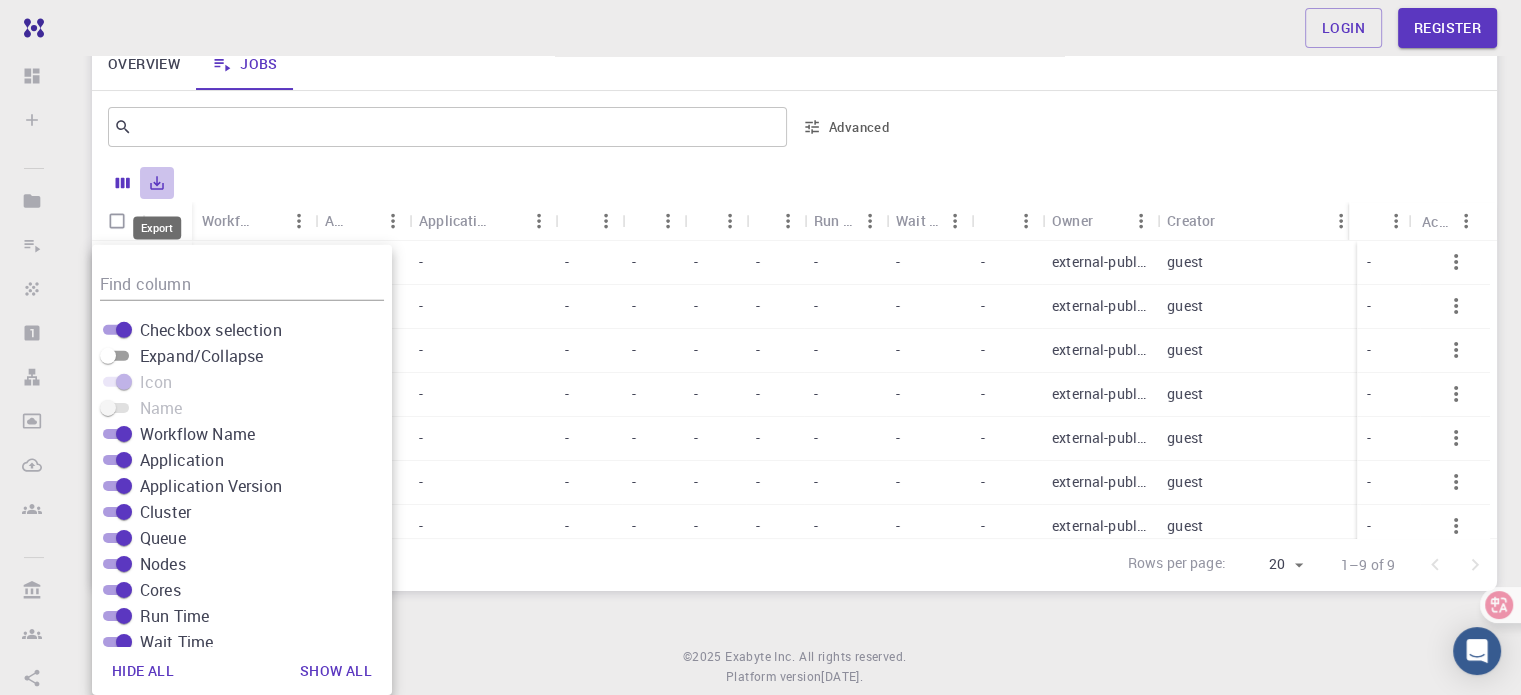 click 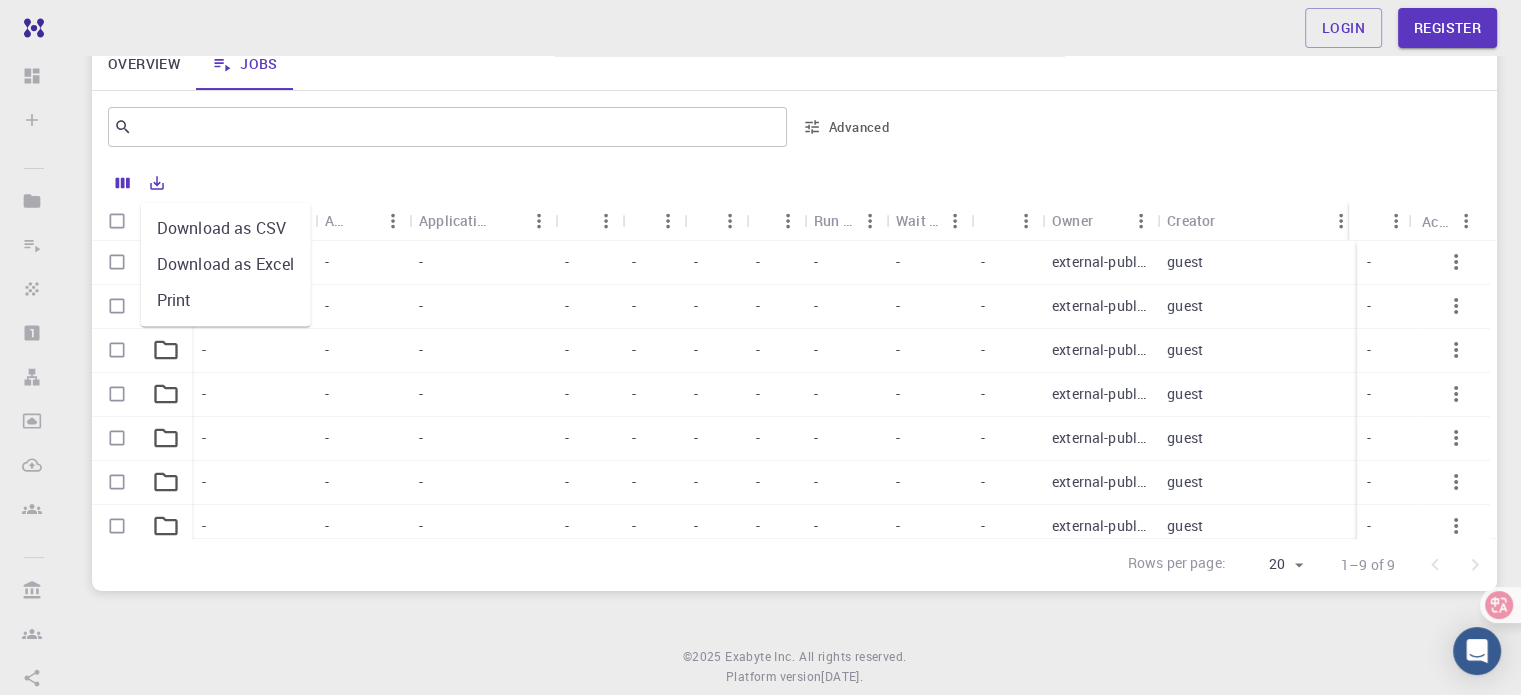 scroll, scrollTop: 0, scrollLeft: 0, axis: both 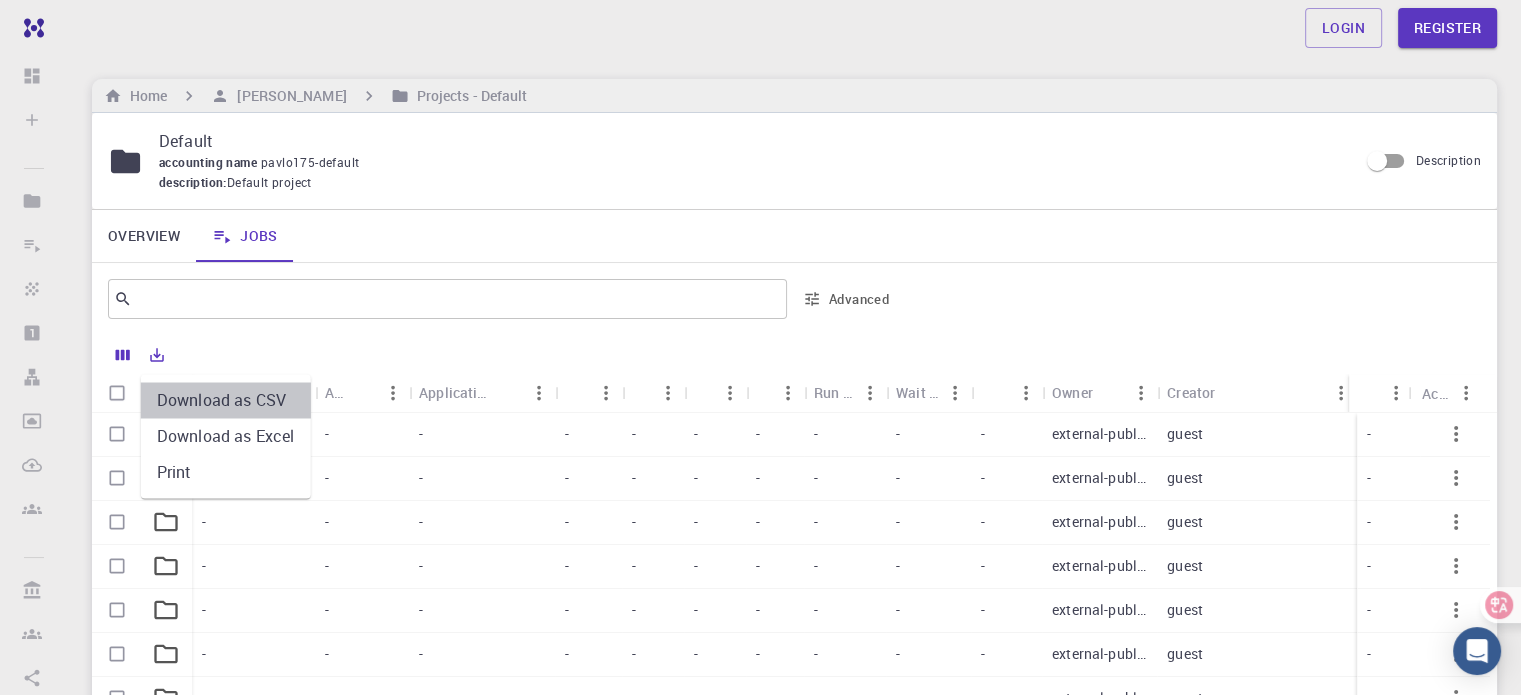 click on "Download as CSV" at bounding box center [226, 400] 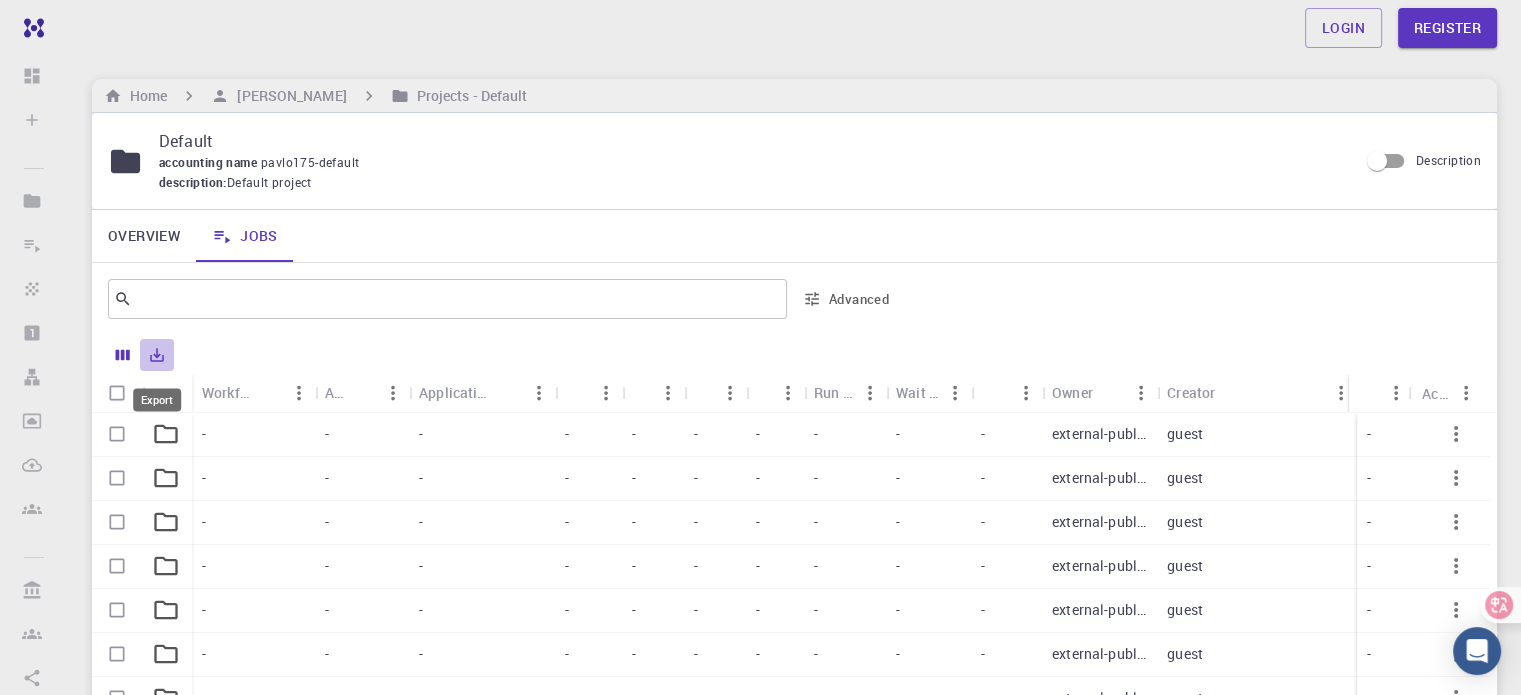 click 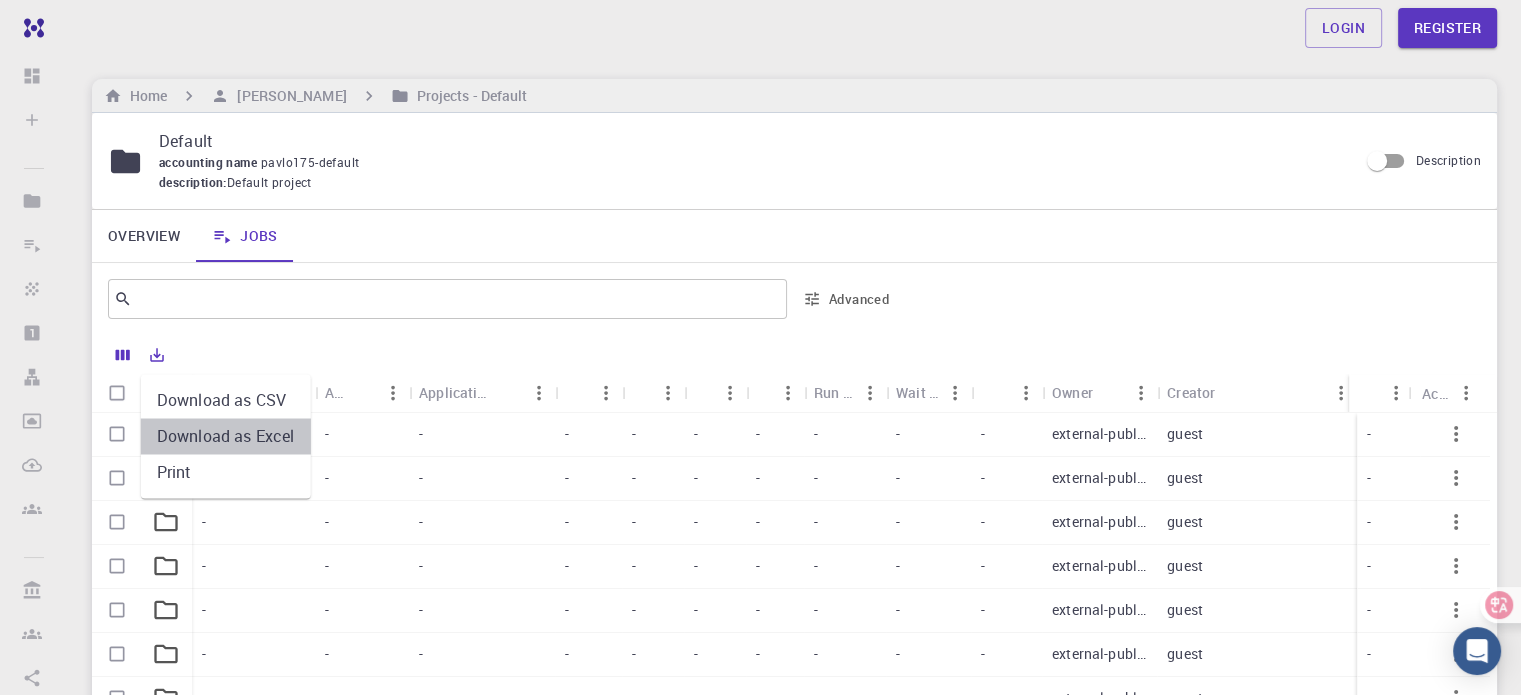 click on "Download as Excel" at bounding box center [226, 436] 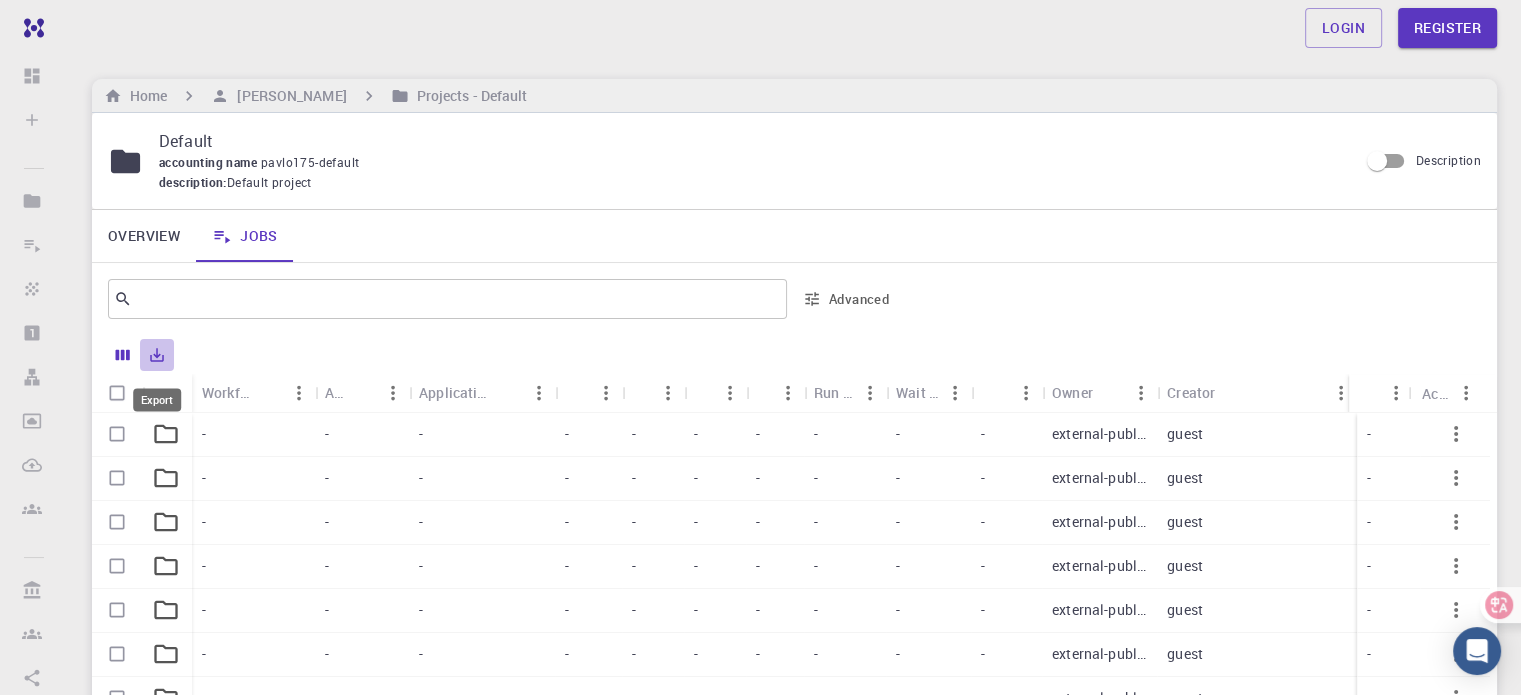 click at bounding box center (157, 355) 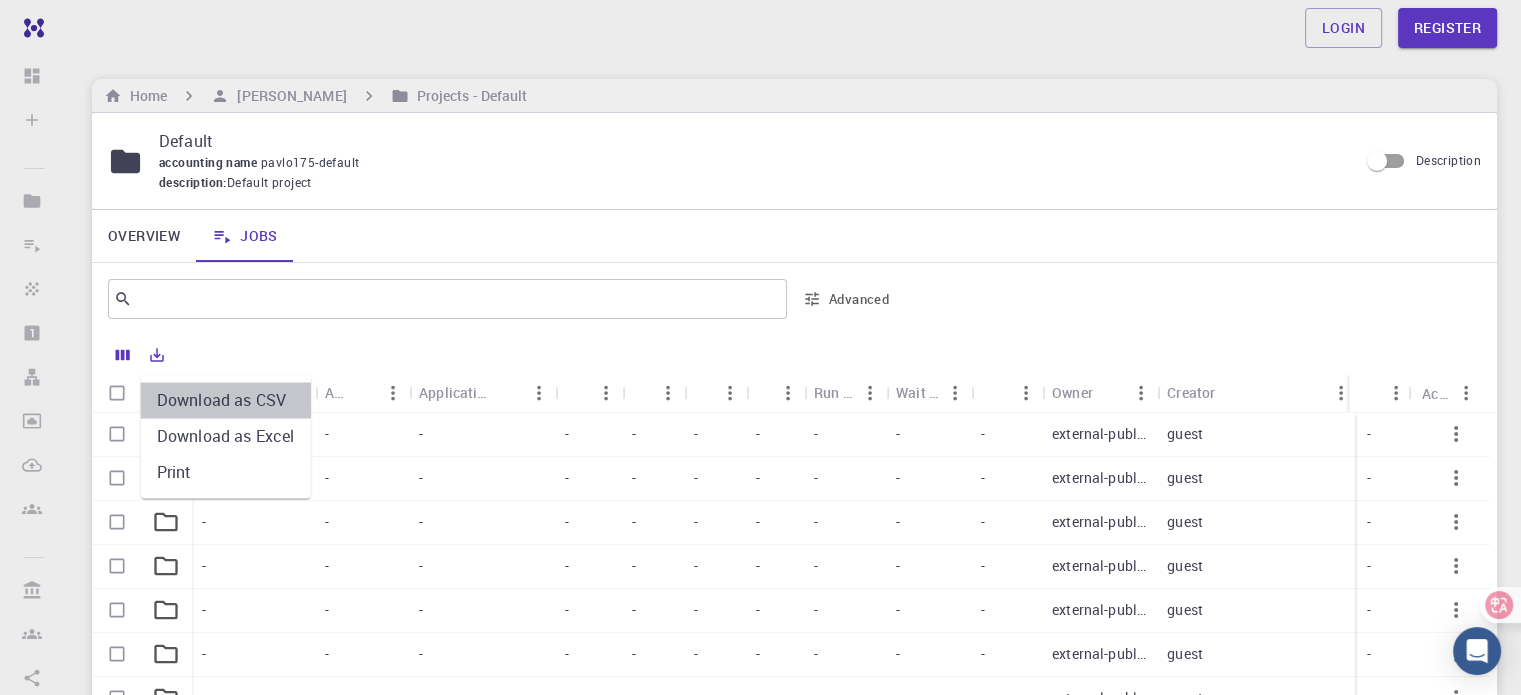 click on "Download as CSV" at bounding box center (226, 400) 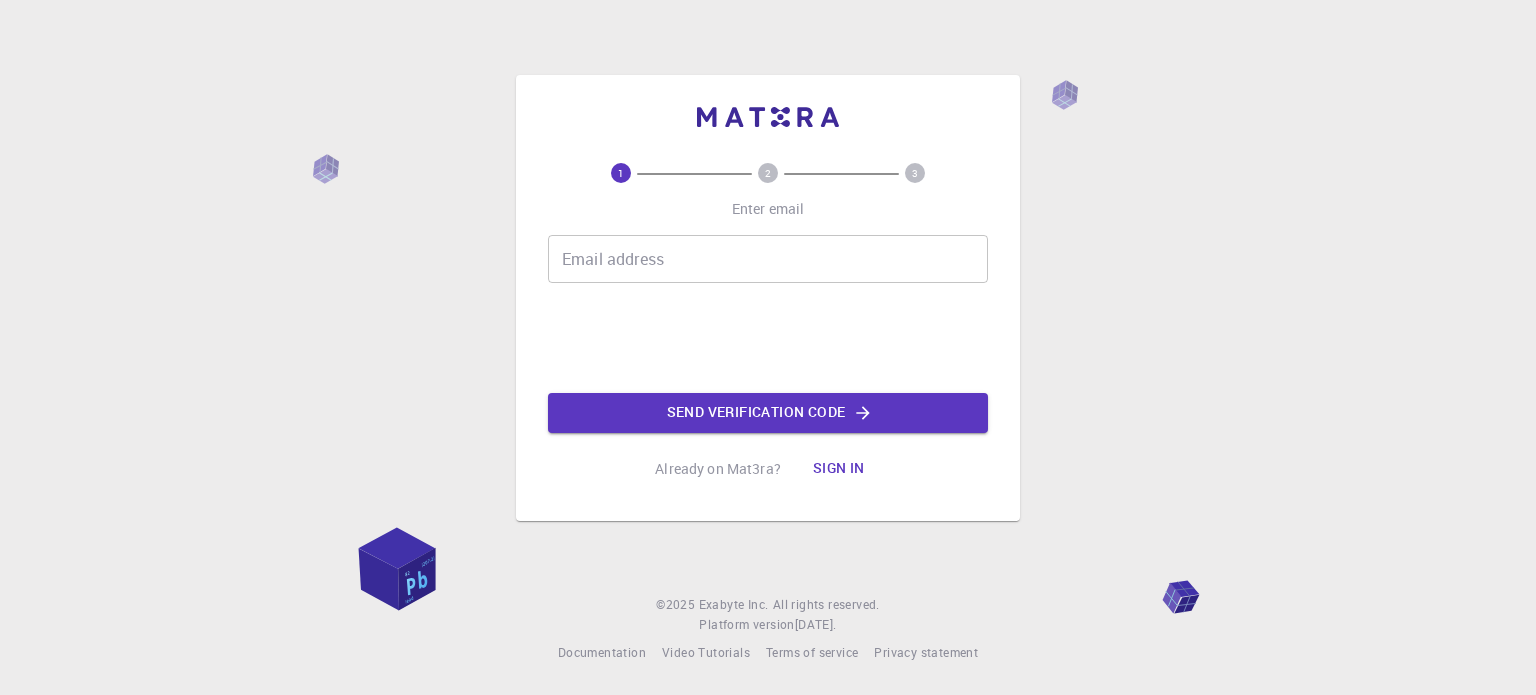 scroll, scrollTop: 0, scrollLeft: 0, axis: both 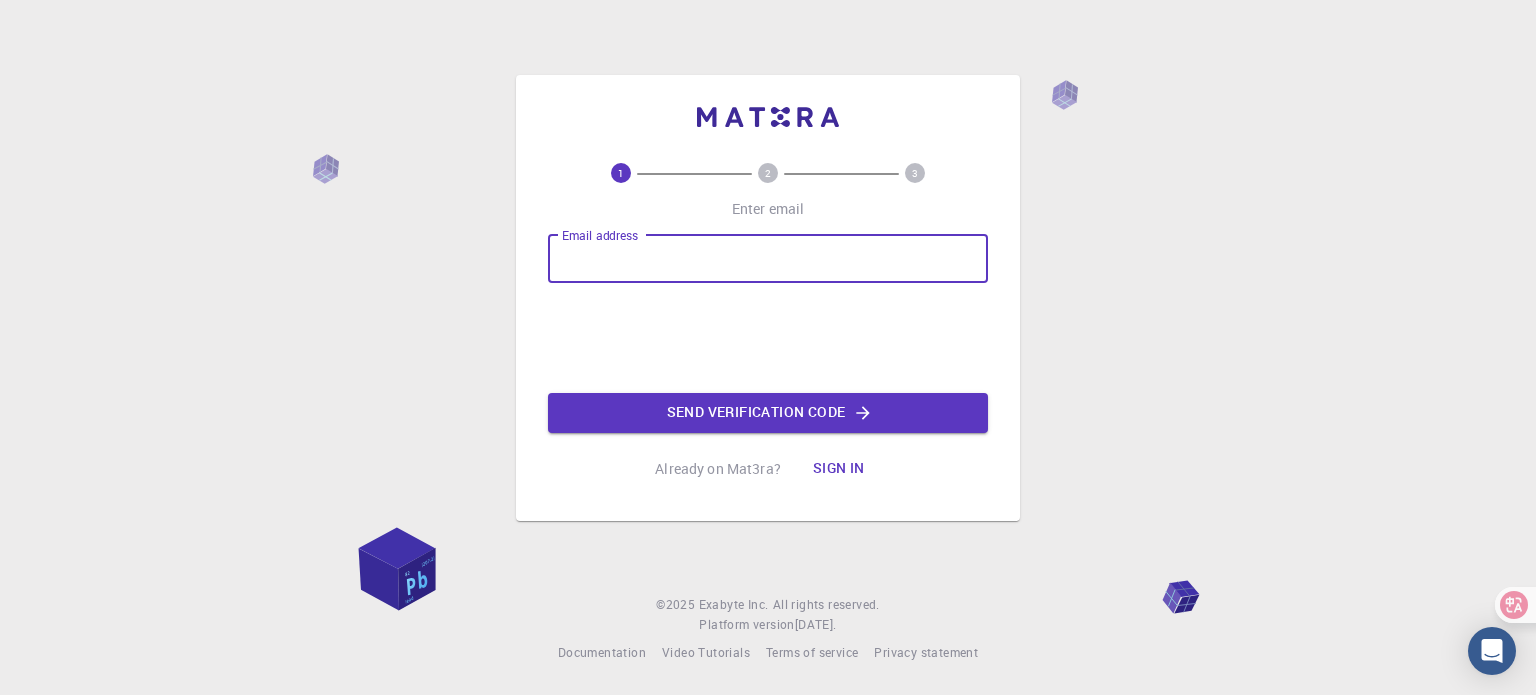 click on "Email address" at bounding box center [768, 259] 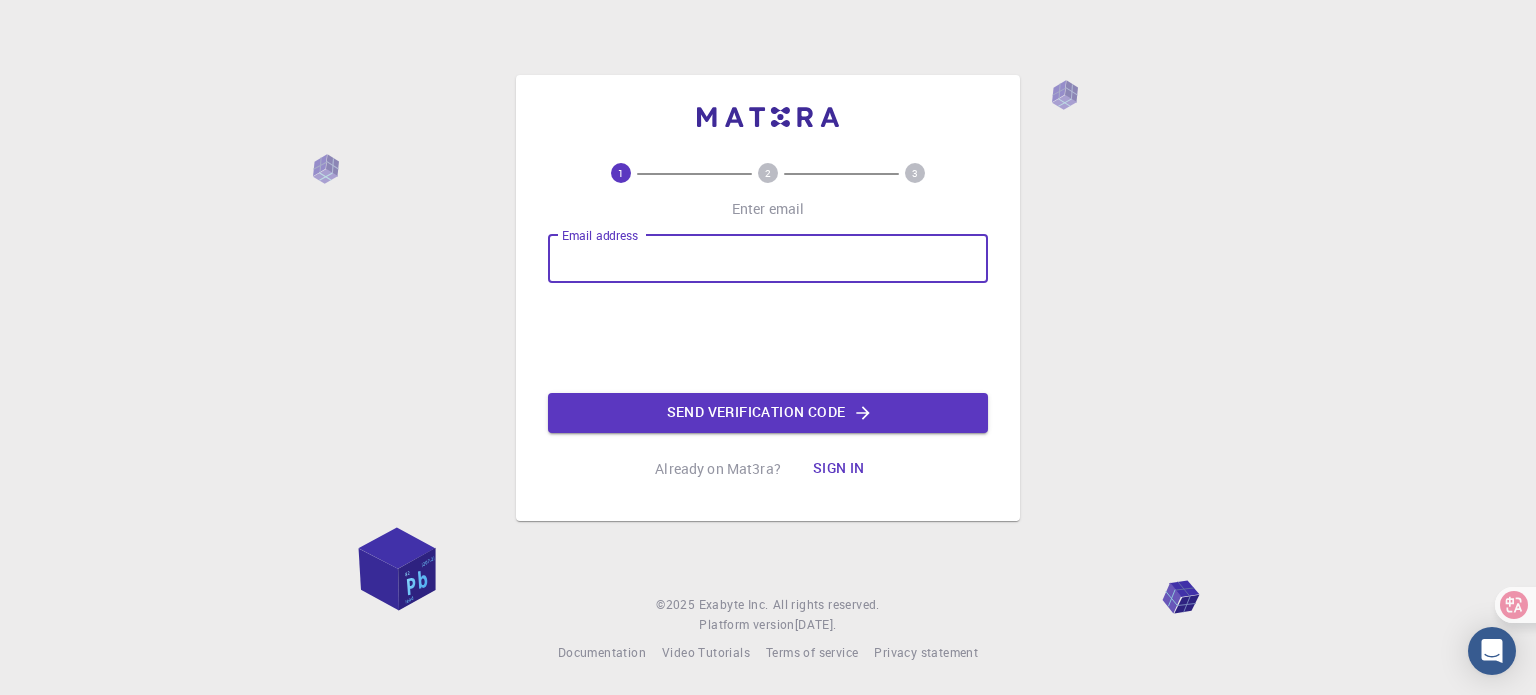 type on "[EMAIL_ADDRESS][DOMAIN_NAME]" 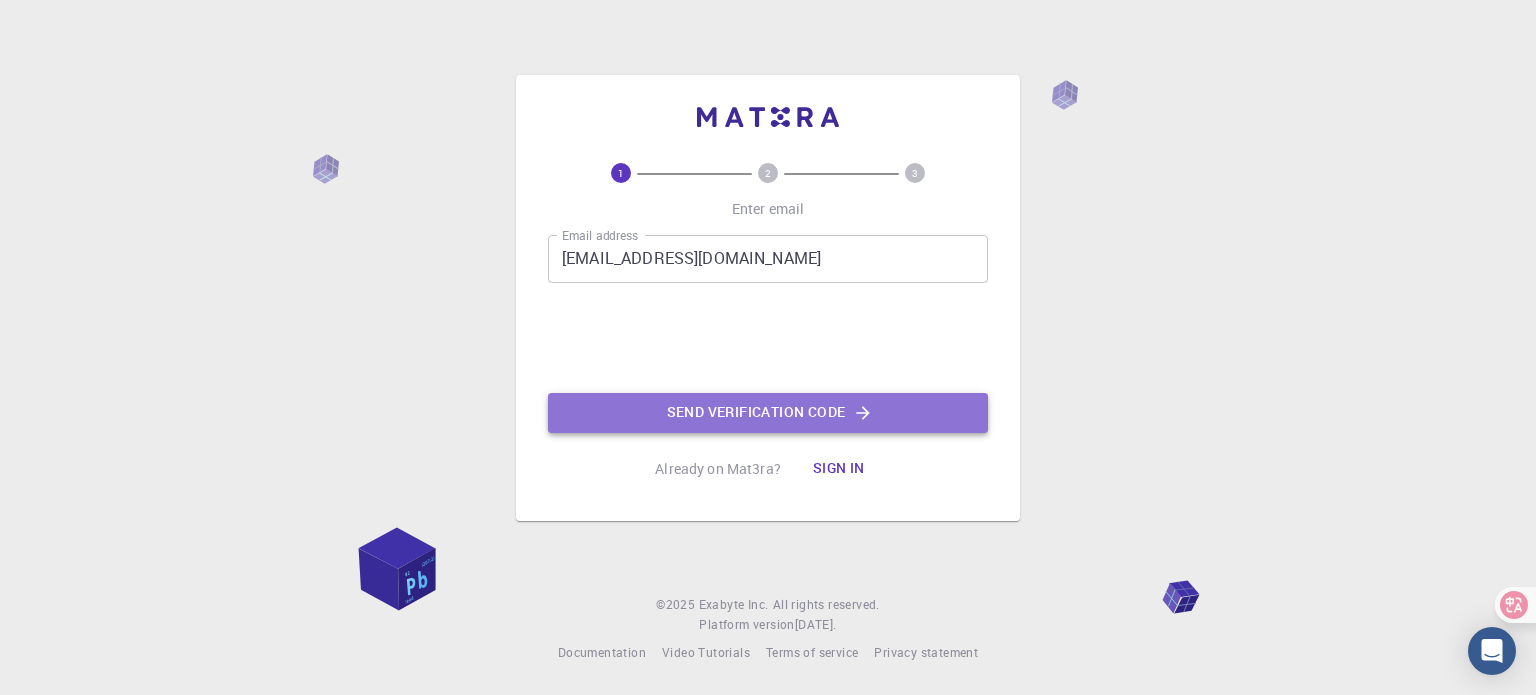 click on "Send verification code" 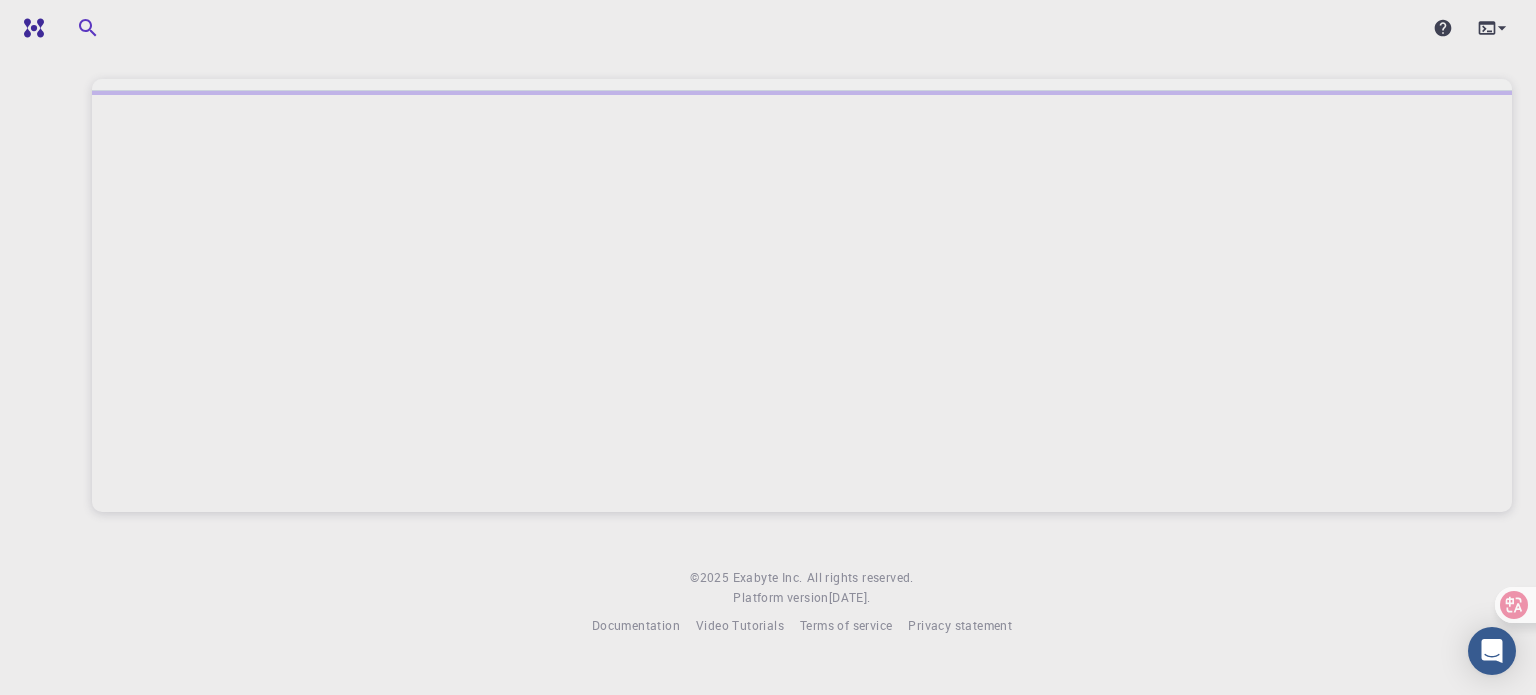scroll, scrollTop: 0, scrollLeft: 0, axis: both 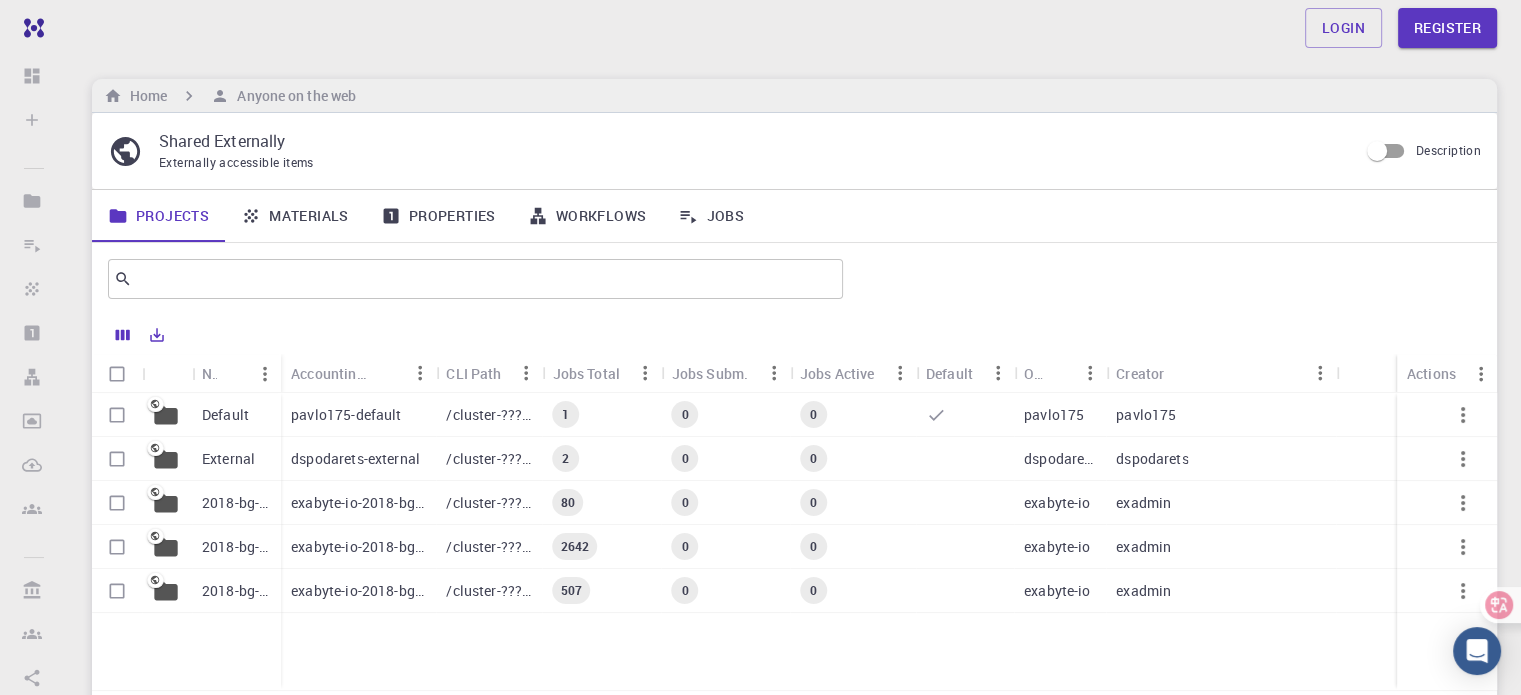 click on "pavlo175-default" at bounding box center (346, 415) 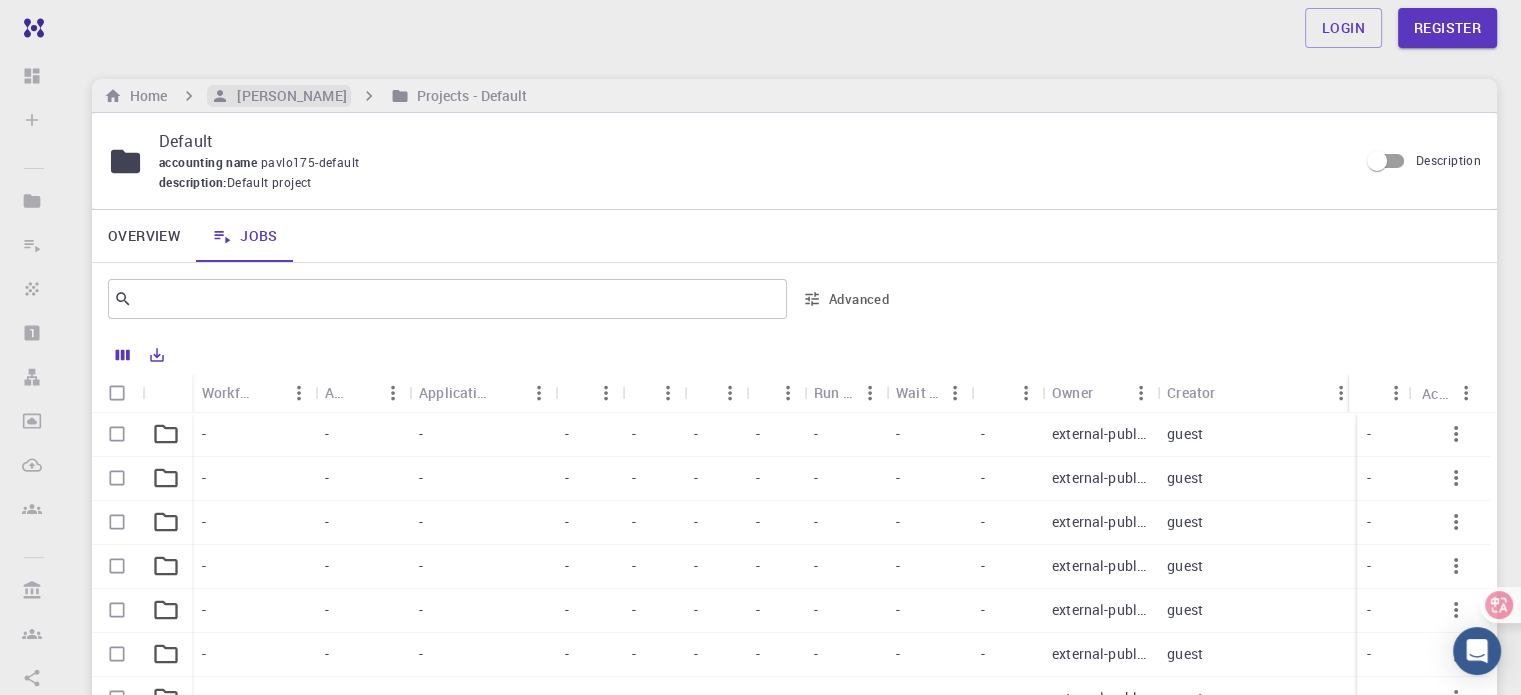 click on "Pavlo Prysyazhnyuk" at bounding box center (287, 96) 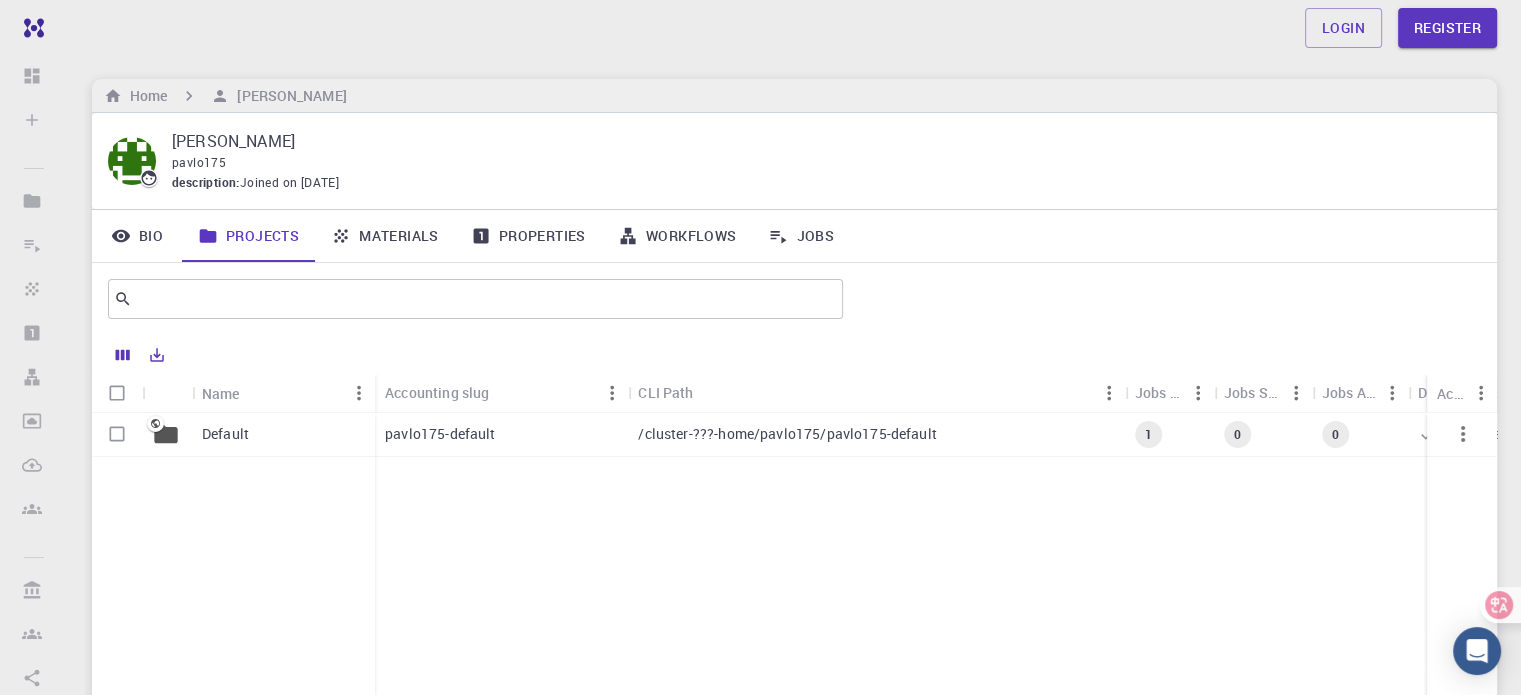 click on "Default" at bounding box center [283, 435] 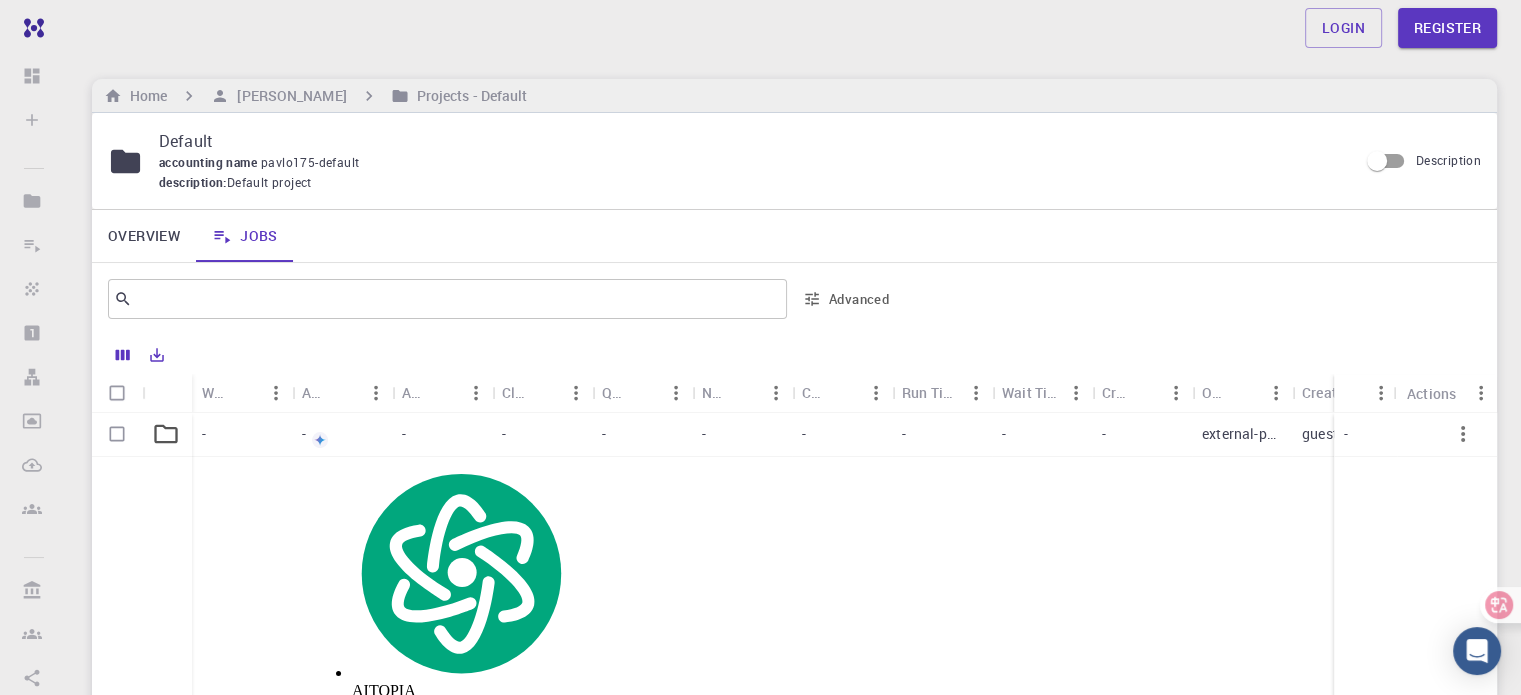 click on "Vysvětlete to" 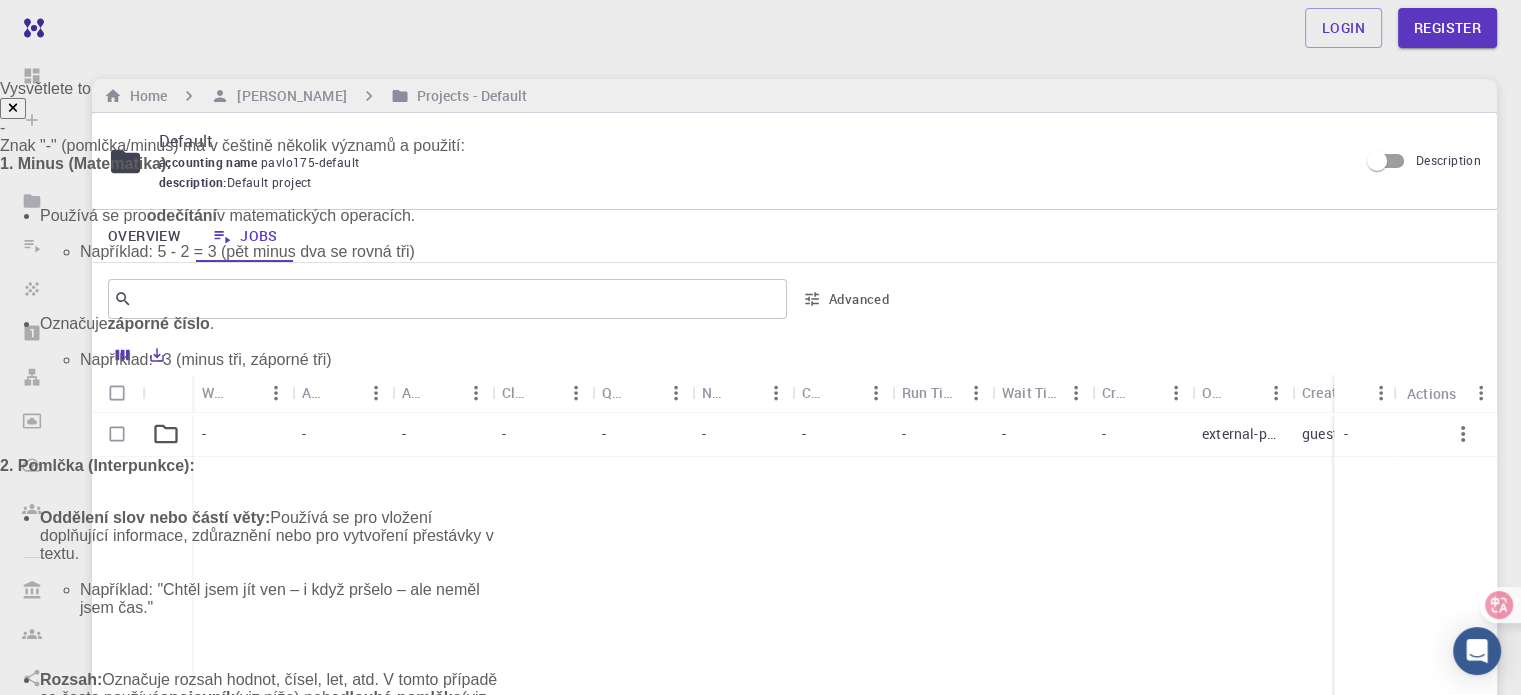click 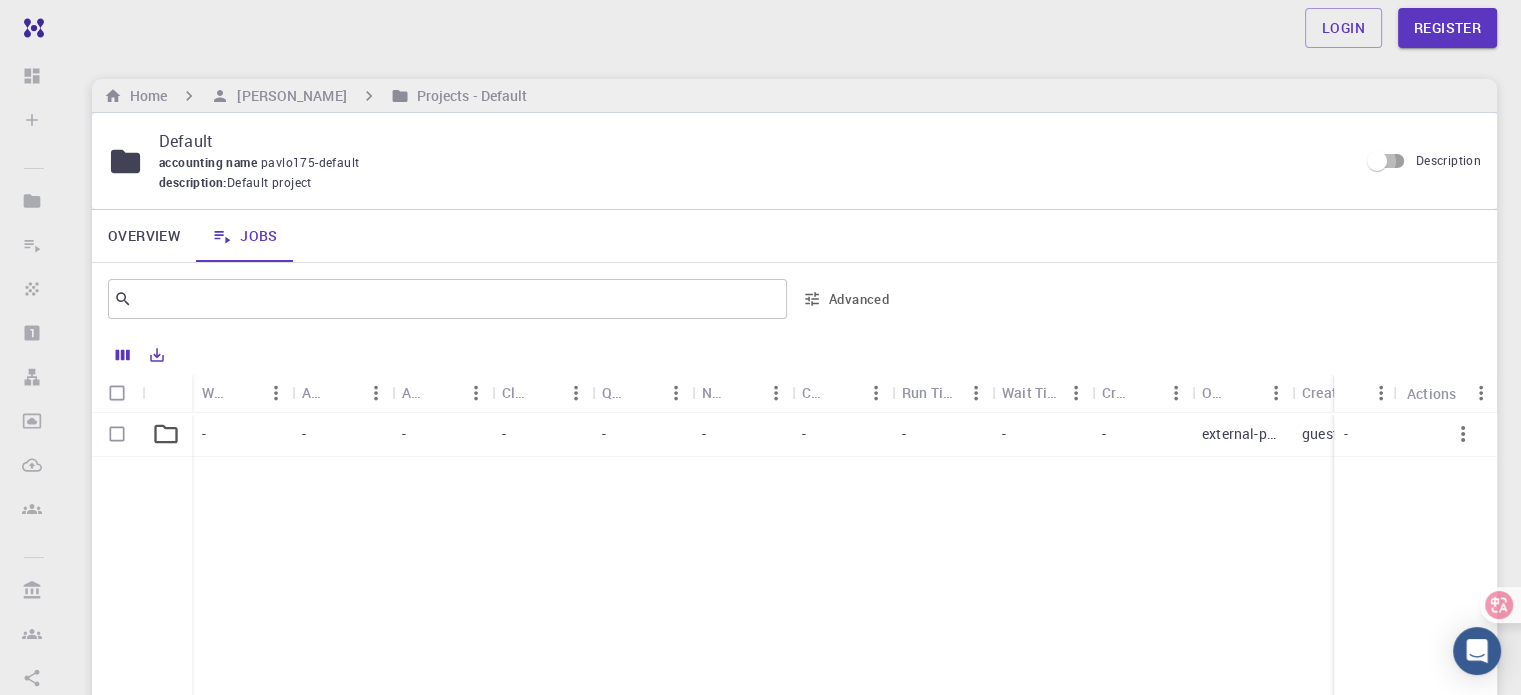 click on "Description" at bounding box center [1377, 161] 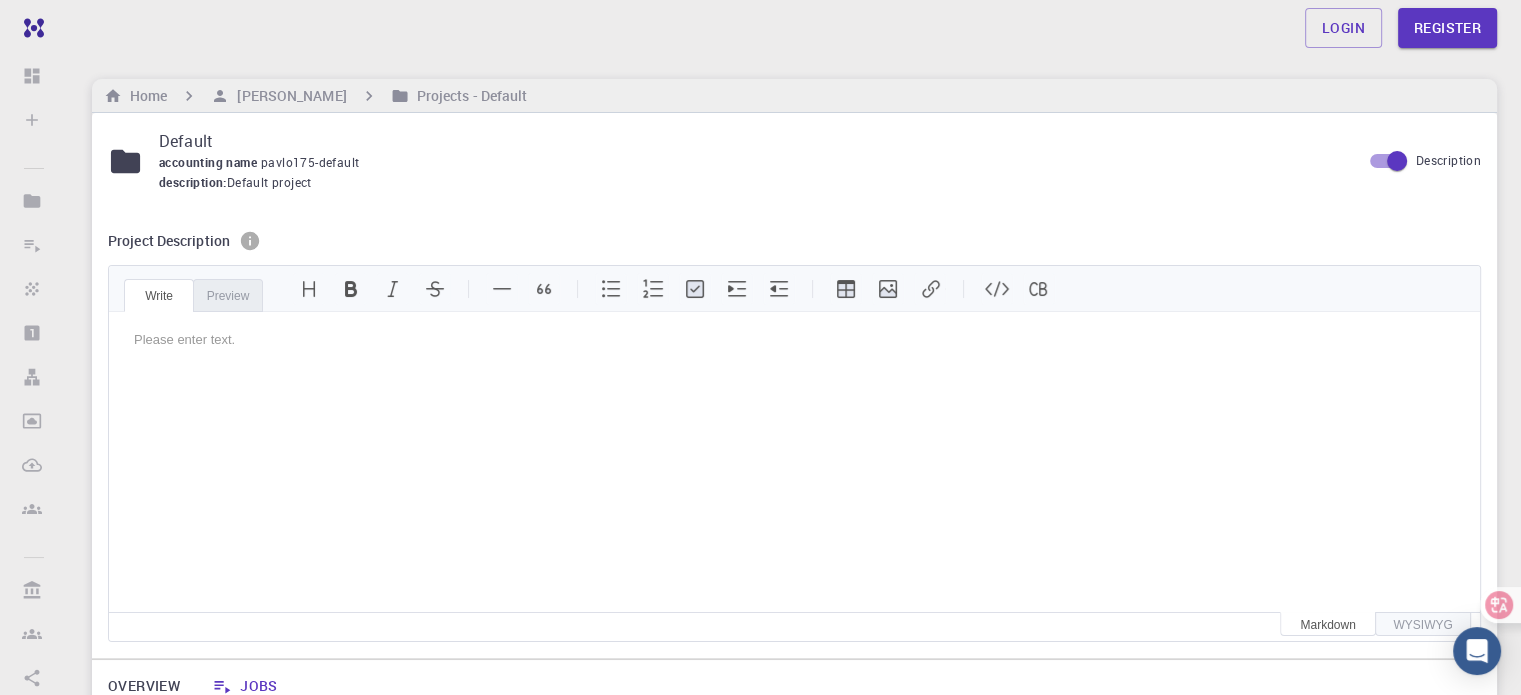 scroll, scrollTop: 0, scrollLeft: 0, axis: both 